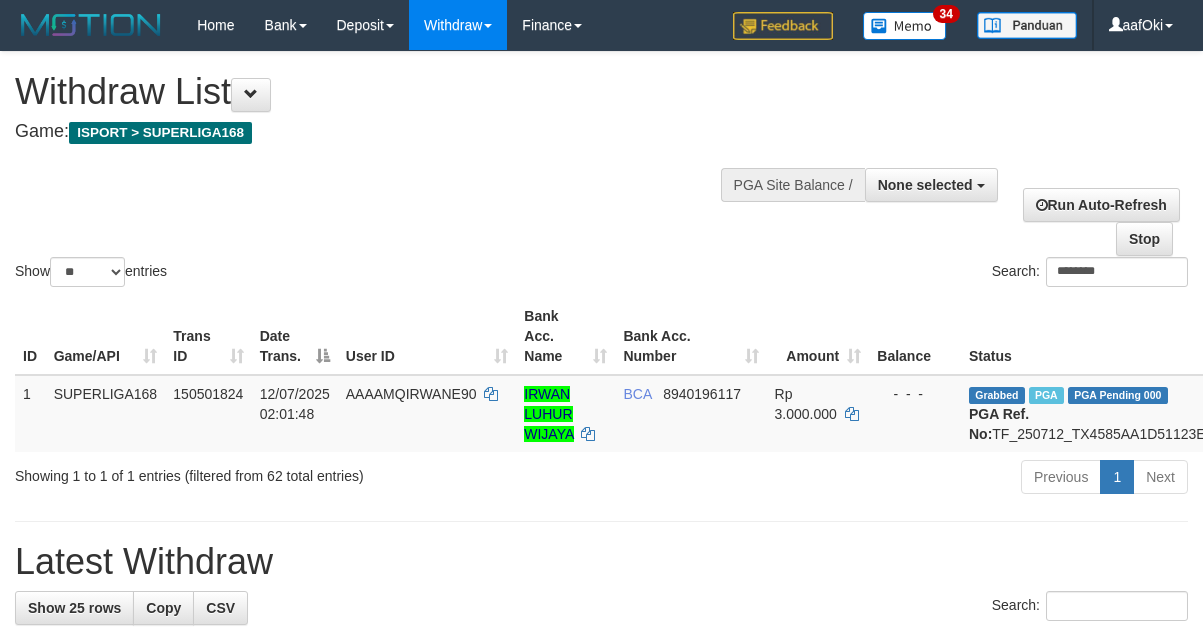 select 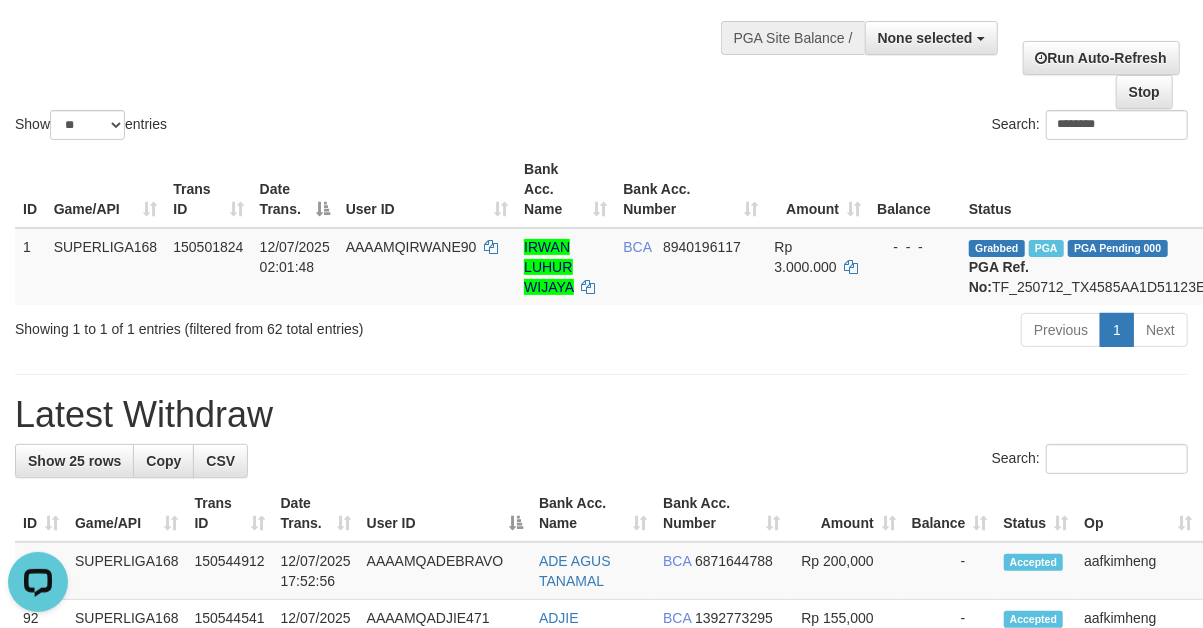 scroll, scrollTop: 0, scrollLeft: 0, axis: both 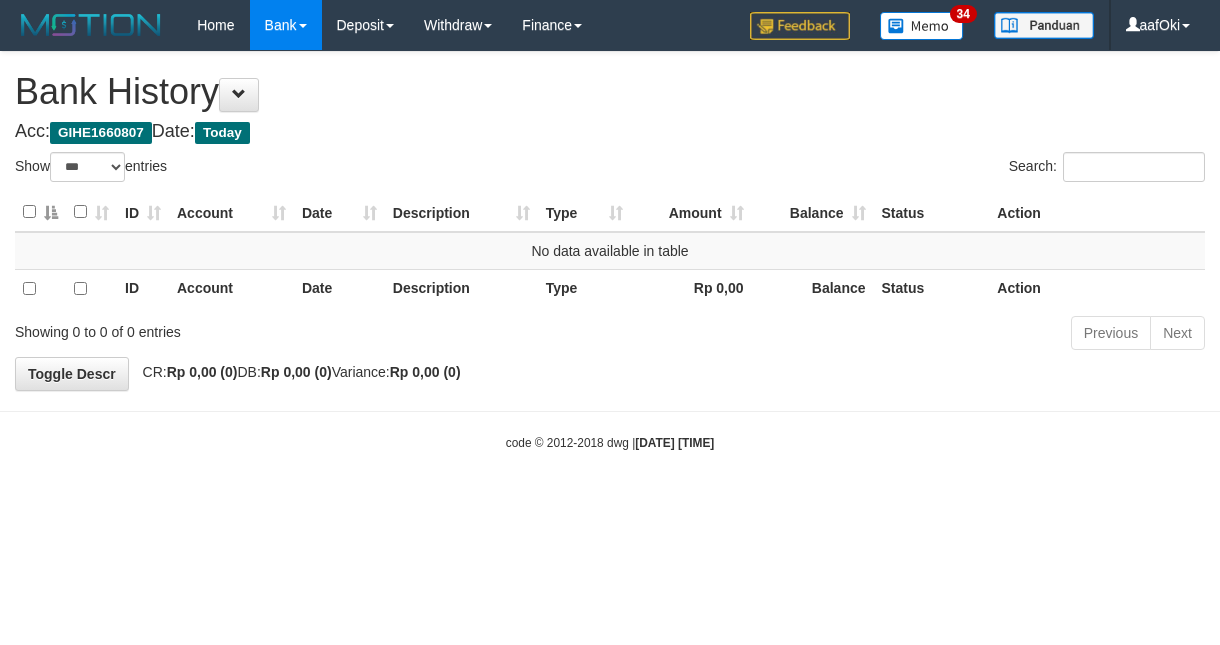 select on "***" 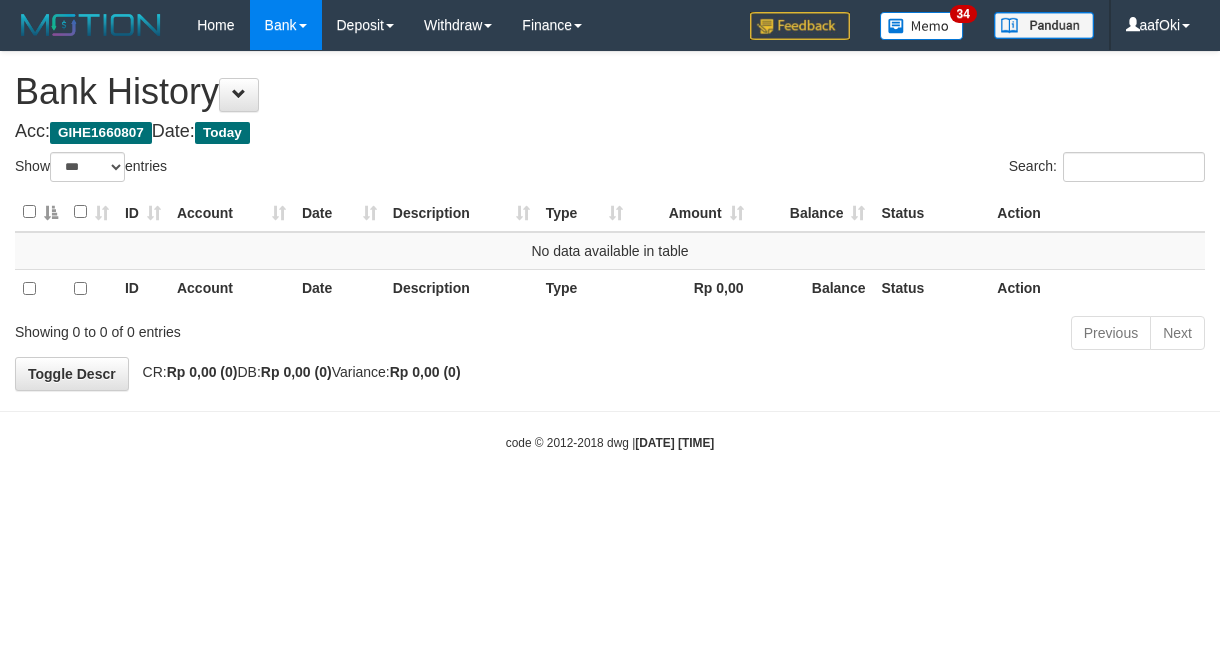 scroll, scrollTop: 0, scrollLeft: 0, axis: both 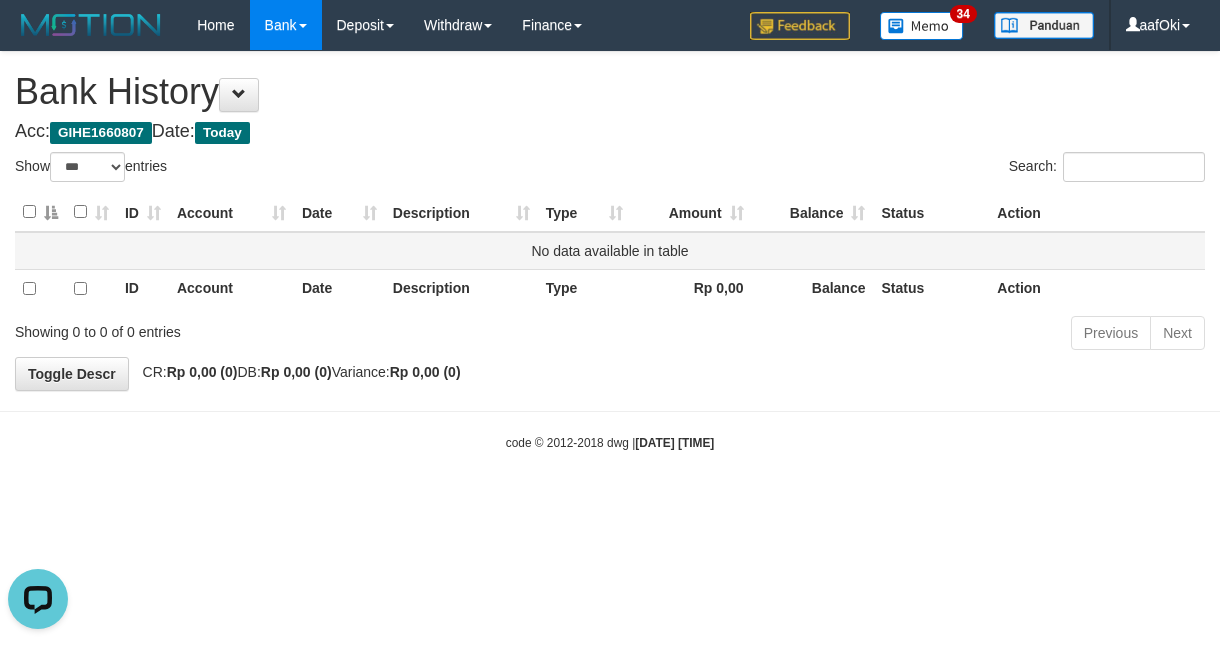 drag, startPoint x: 715, startPoint y: 254, endPoint x: 703, endPoint y: 255, distance: 12.0415945 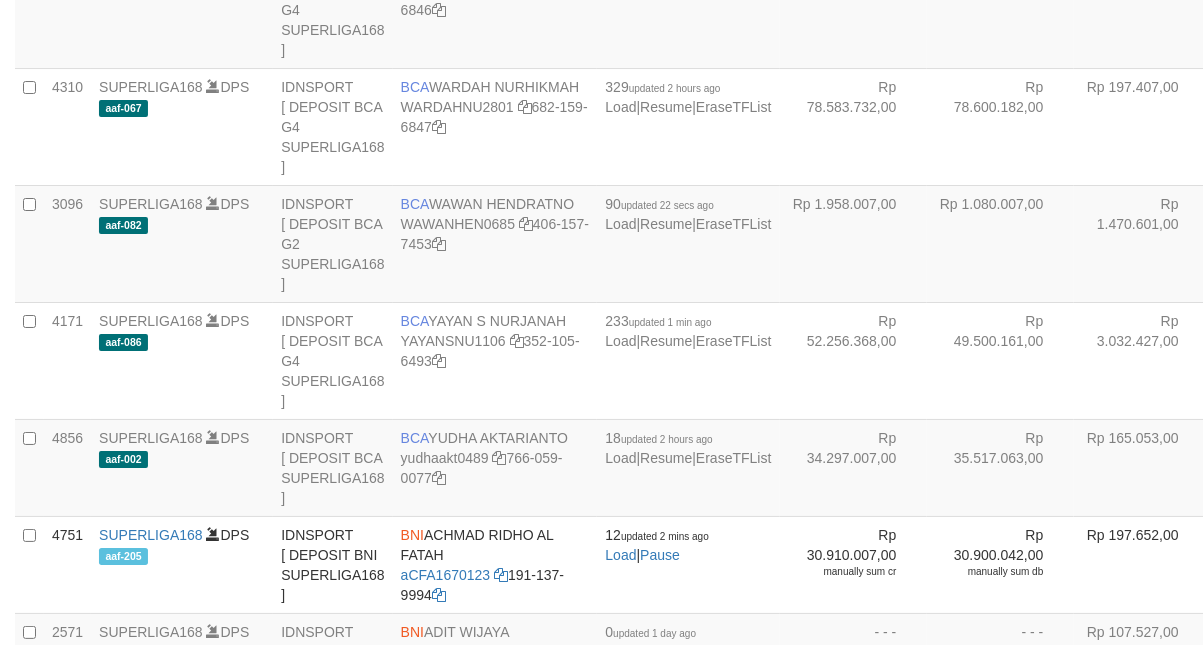 scroll, scrollTop: 5704, scrollLeft: 0, axis: vertical 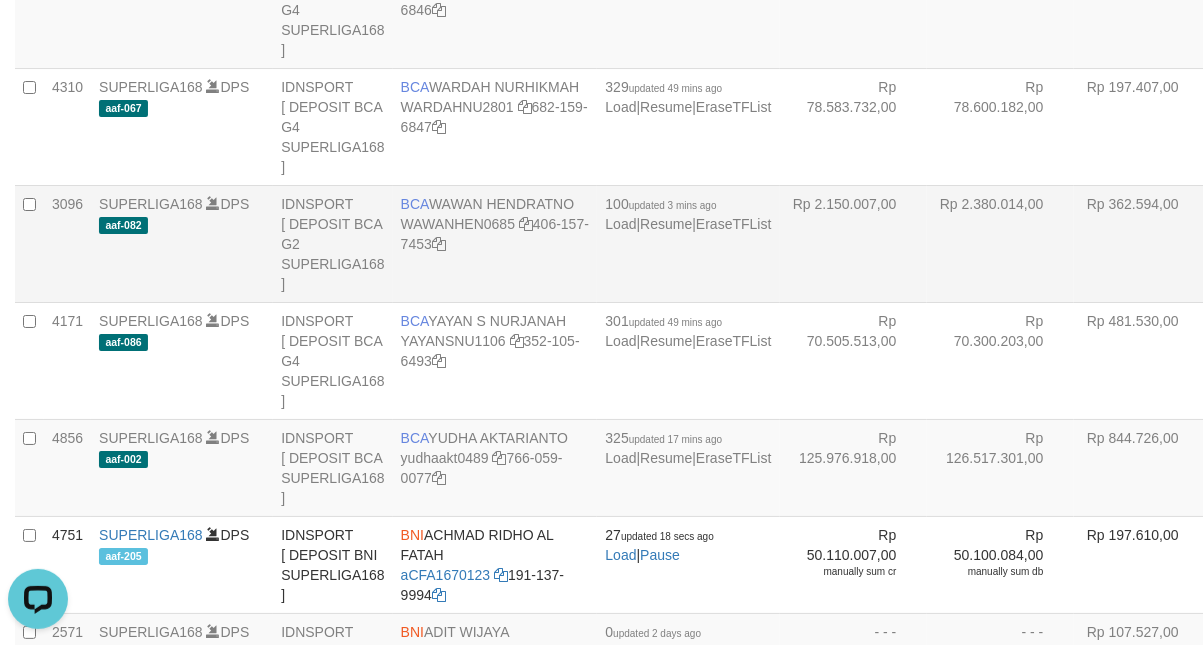 click on "SUPERLIGA168
DPS
aaf-082" at bounding box center (182, 243) 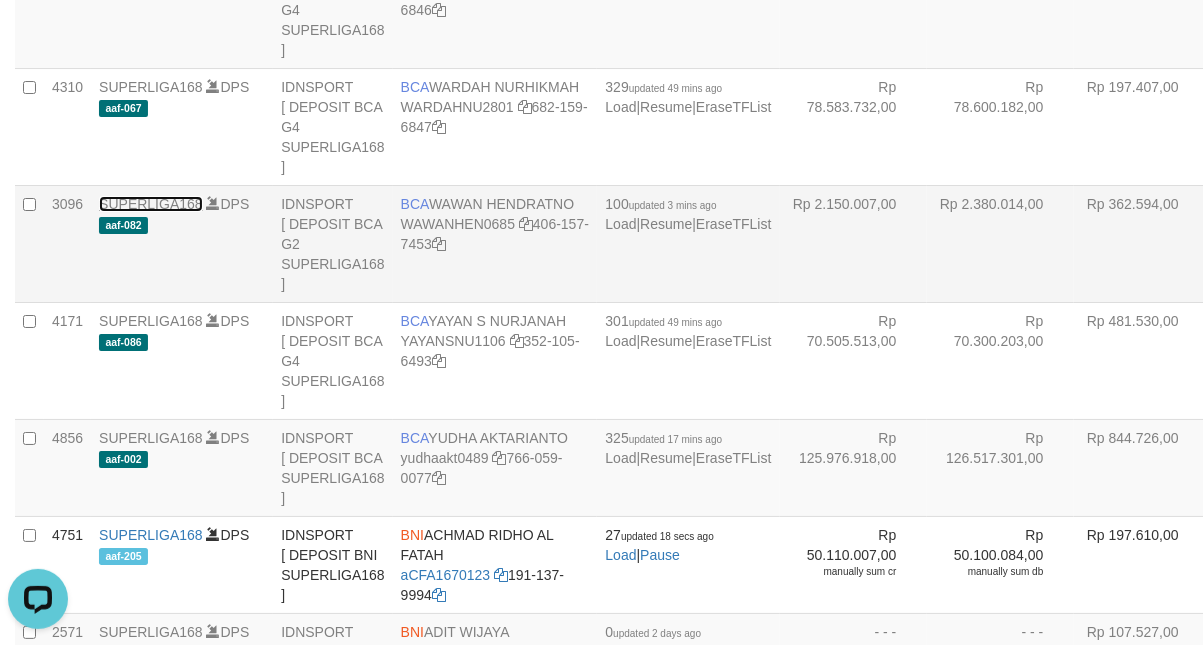 click on "SUPERLIGA168" at bounding box center [151, 204] 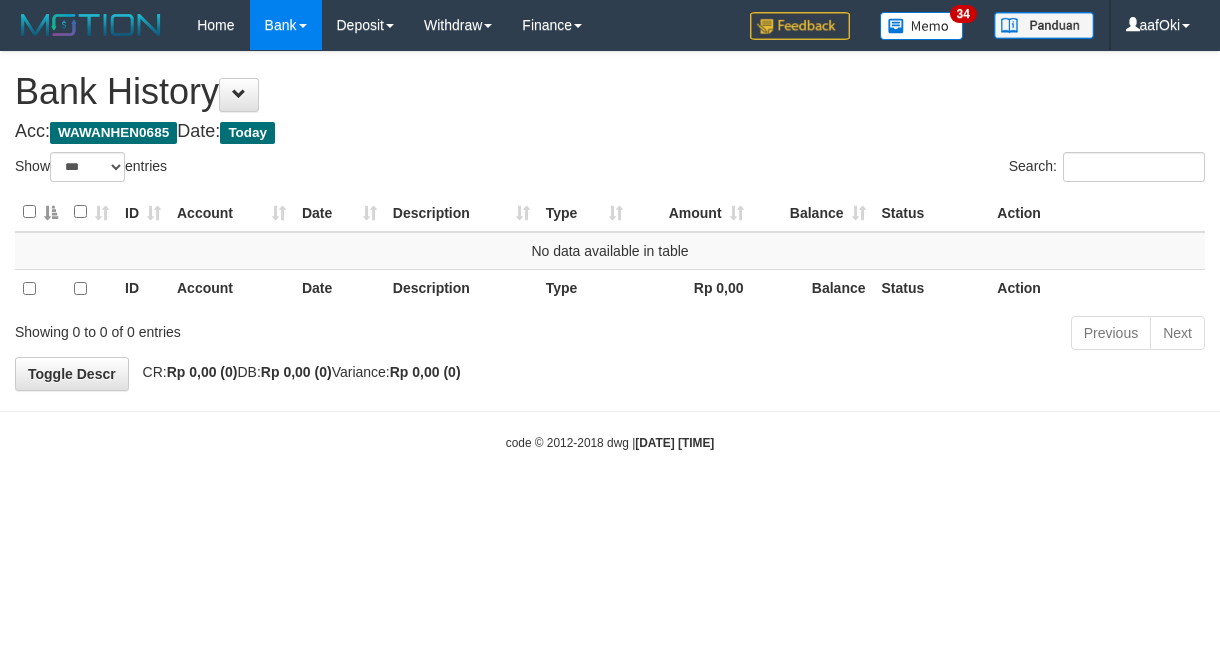select on "***" 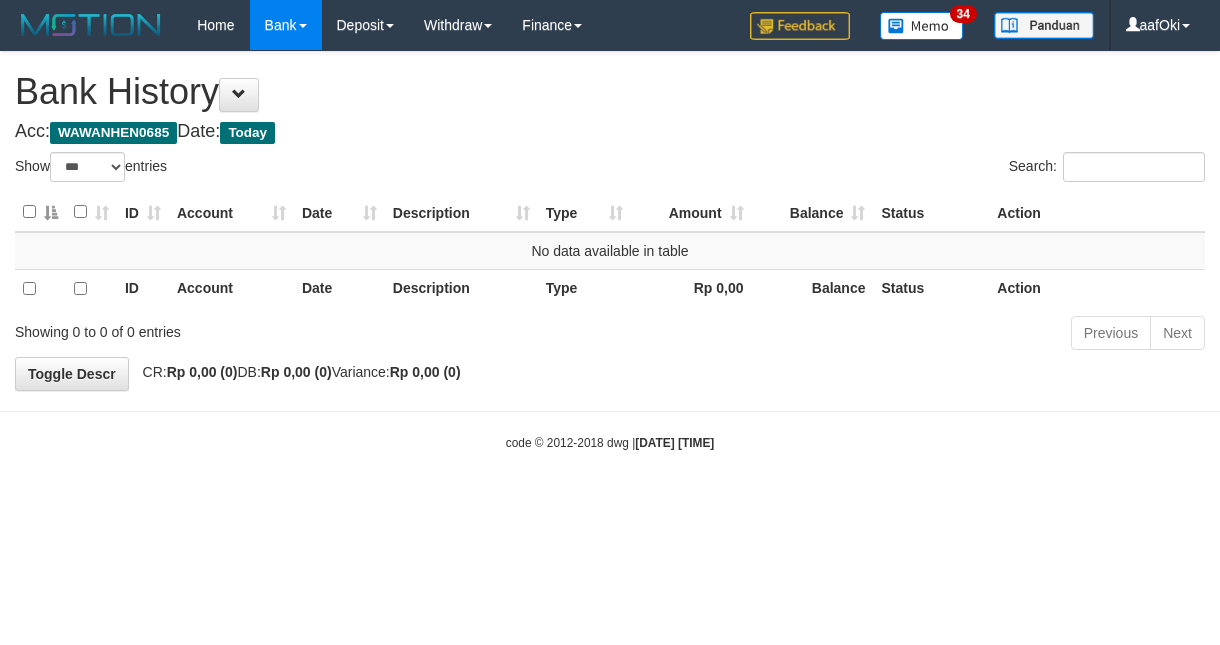 scroll, scrollTop: 0, scrollLeft: 0, axis: both 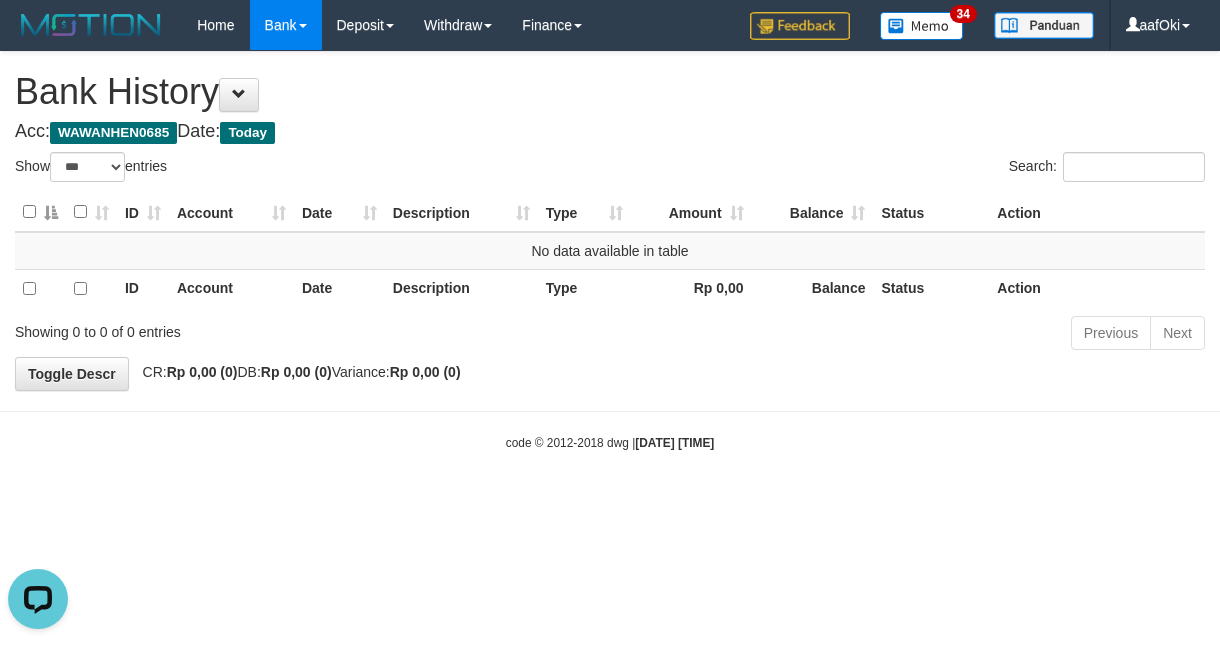 click on "Toggle navigation
Home
Bank
Account List
Search
Deposit
DPS List
History
Withdraw
WD List
Report Link
History
Finance
Financial Data
aafOki  34" at bounding box center [610, 251] 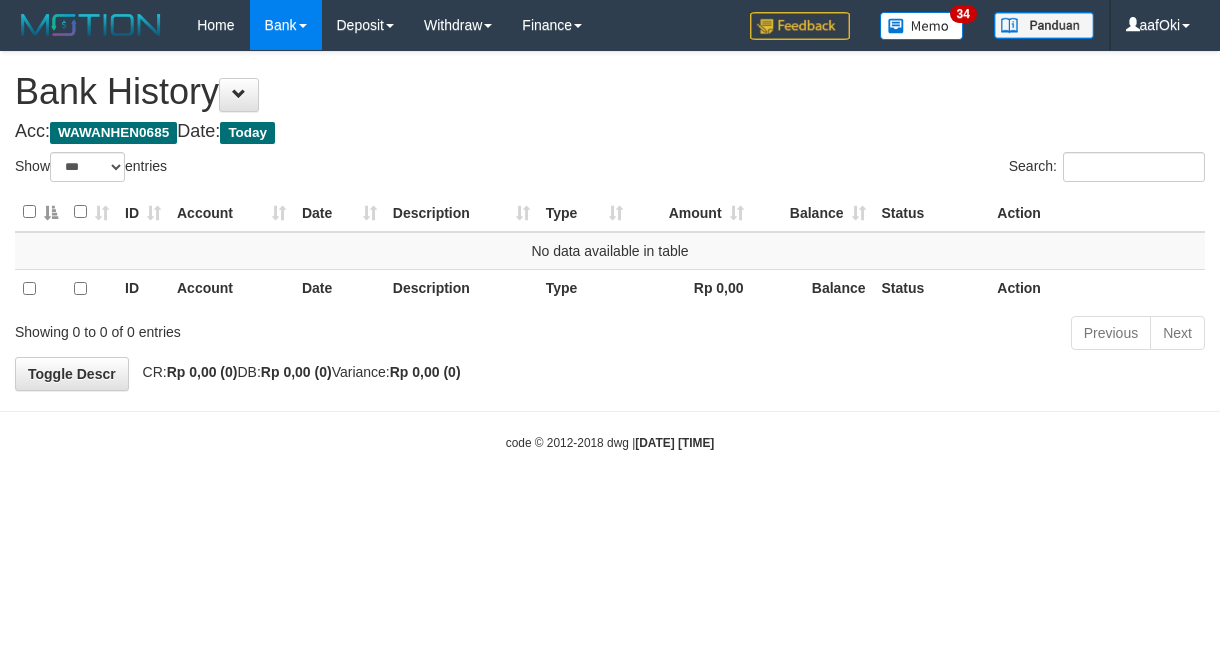 select on "***" 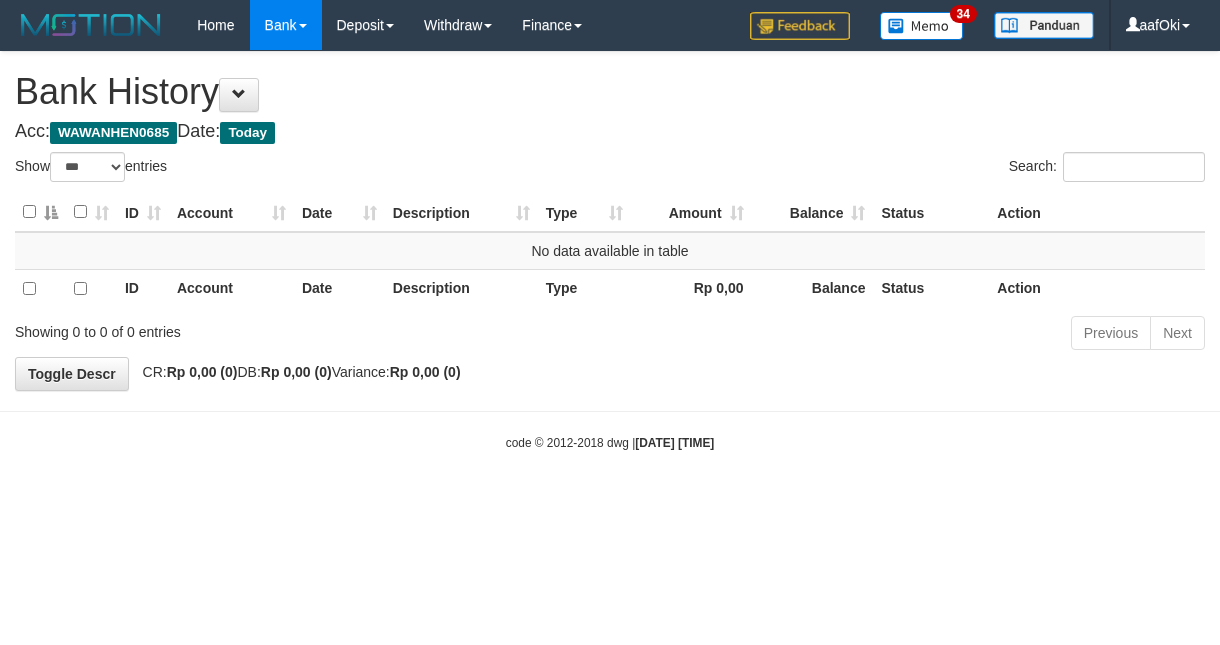 scroll, scrollTop: 0, scrollLeft: 0, axis: both 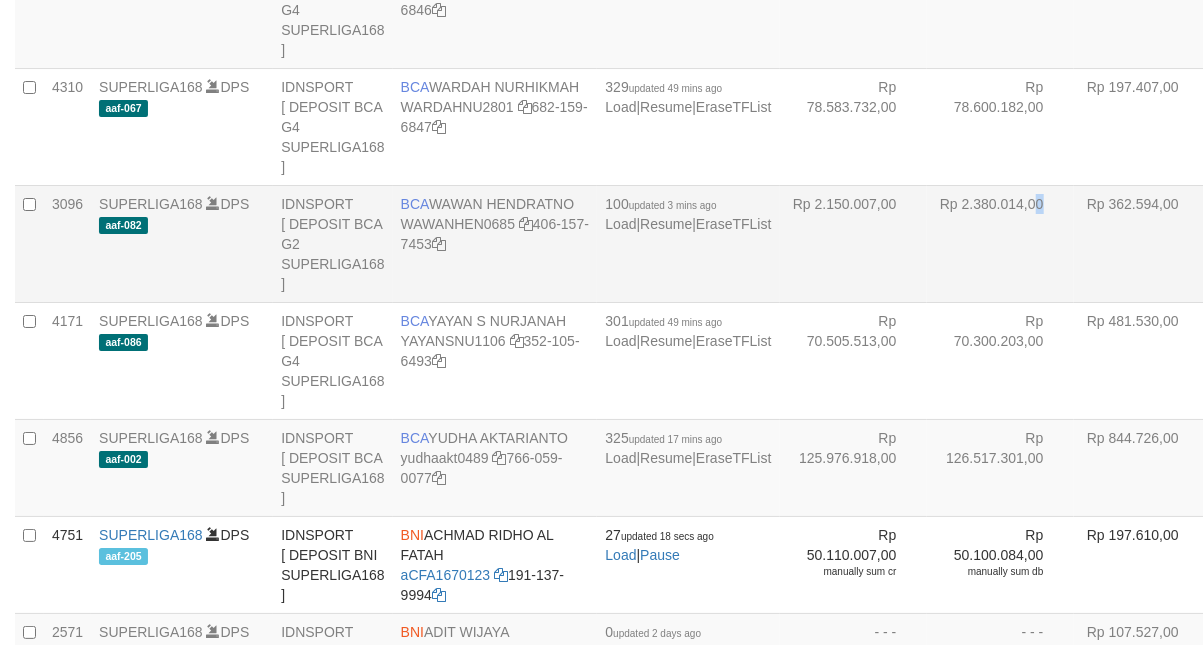 click on "Rp 2.380.014,00" at bounding box center (1000, 243) 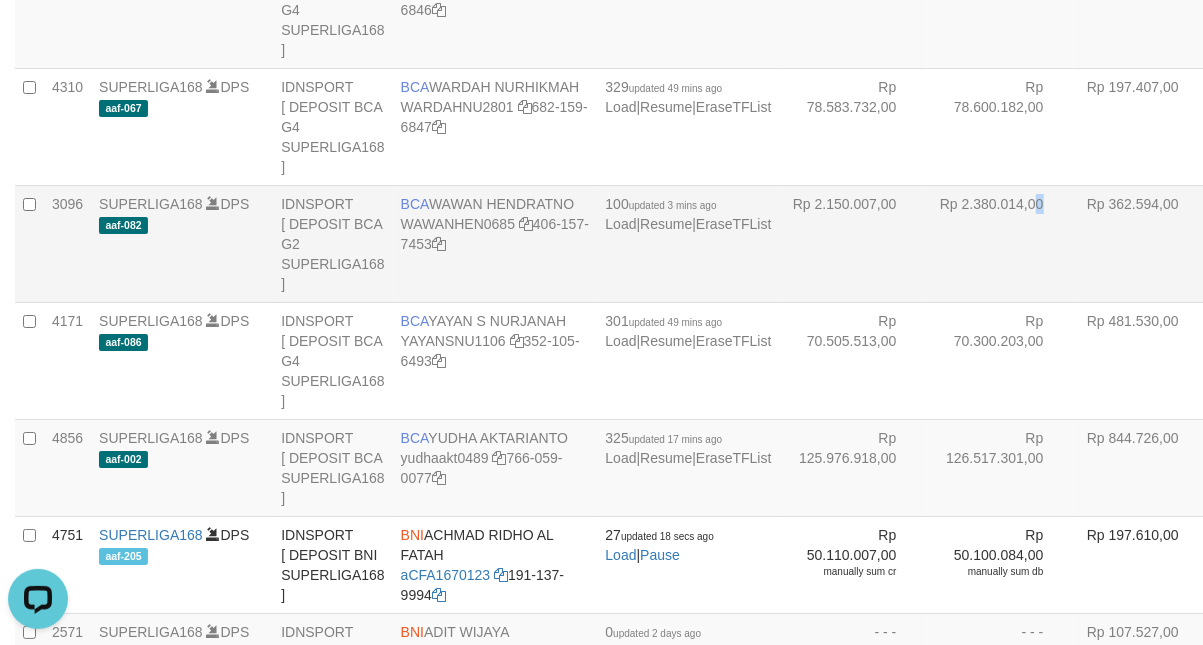 scroll, scrollTop: 0, scrollLeft: 0, axis: both 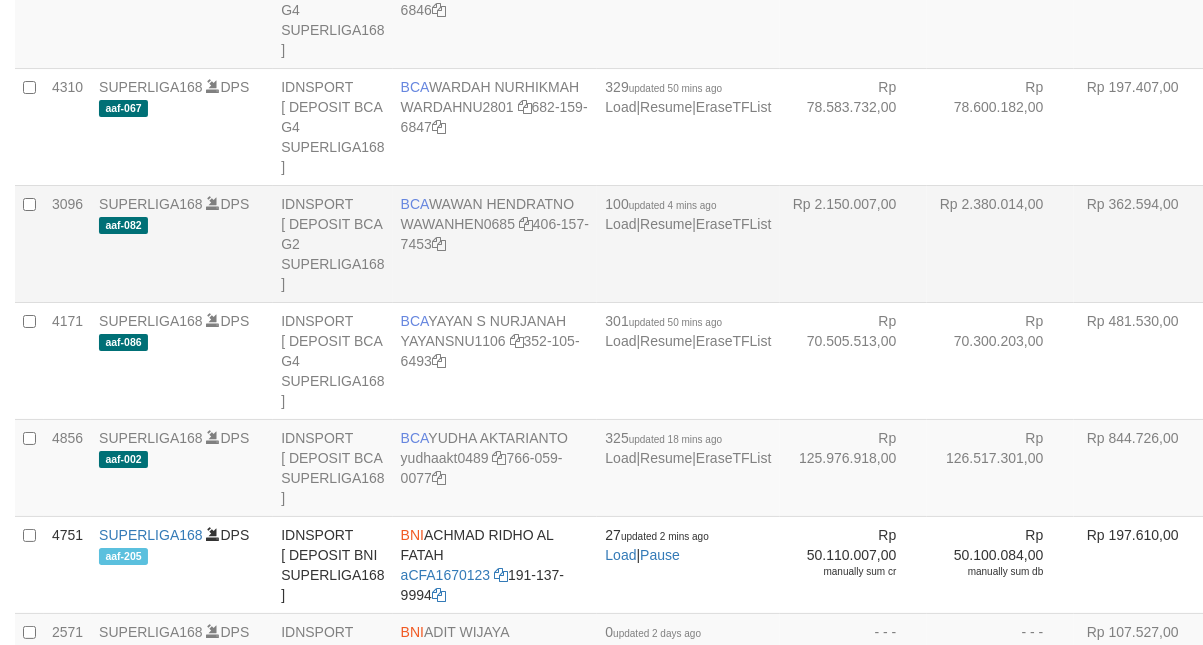 click on "Rp 2.380.014,00" at bounding box center [1000, 243] 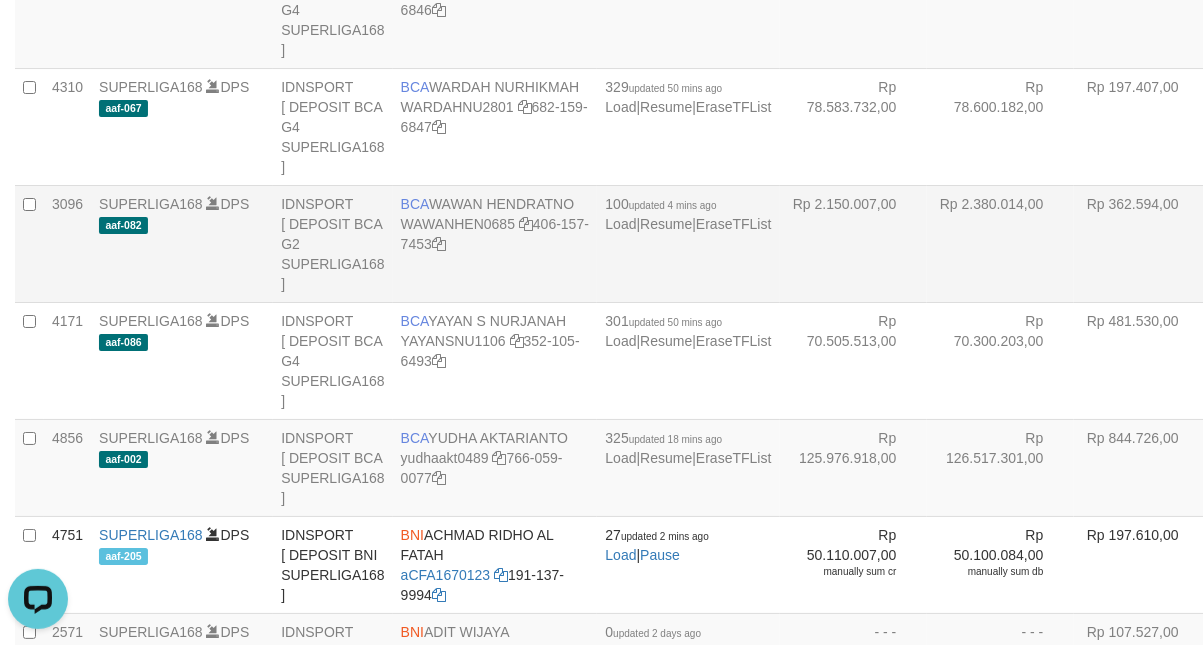 scroll, scrollTop: 0, scrollLeft: 0, axis: both 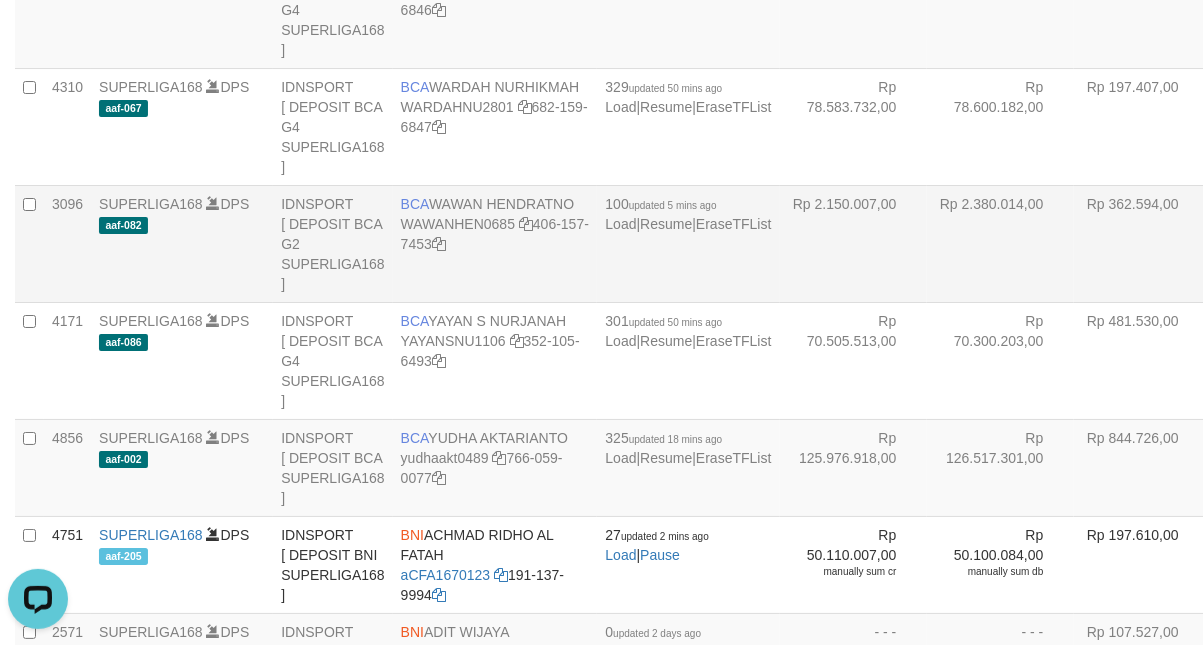 click on "Rp 2.380.014,00" at bounding box center (1000, 243) 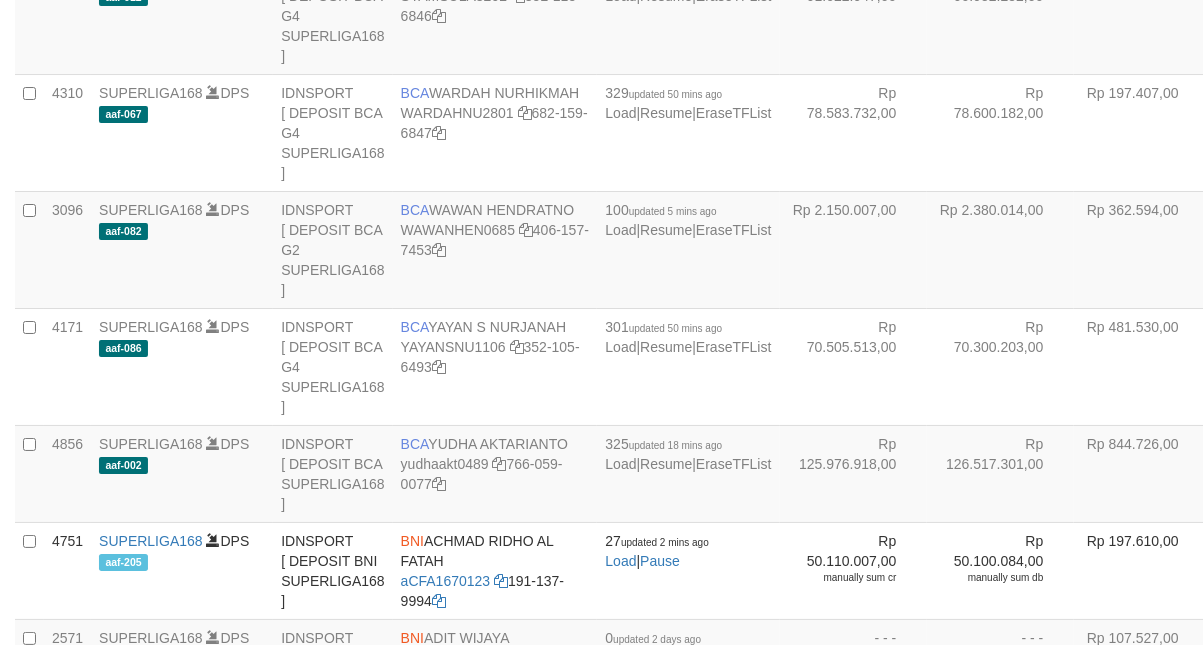 scroll, scrollTop: 3390, scrollLeft: 0, axis: vertical 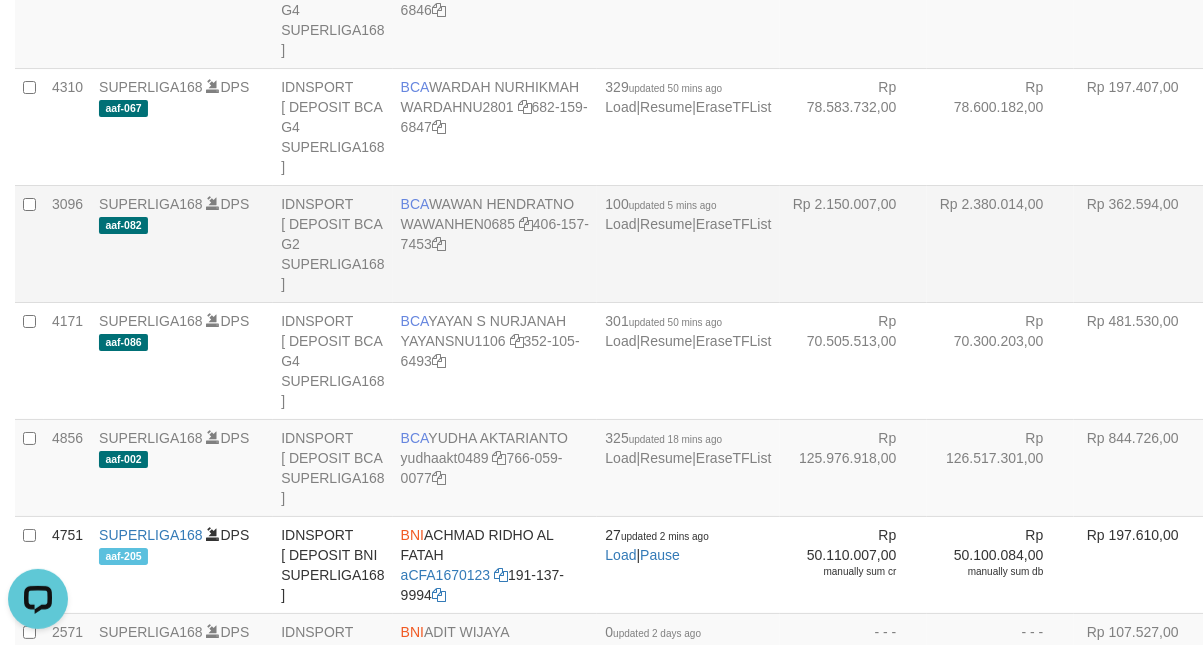 click on "Rp 2.380.014,00" at bounding box center (1000, 243) 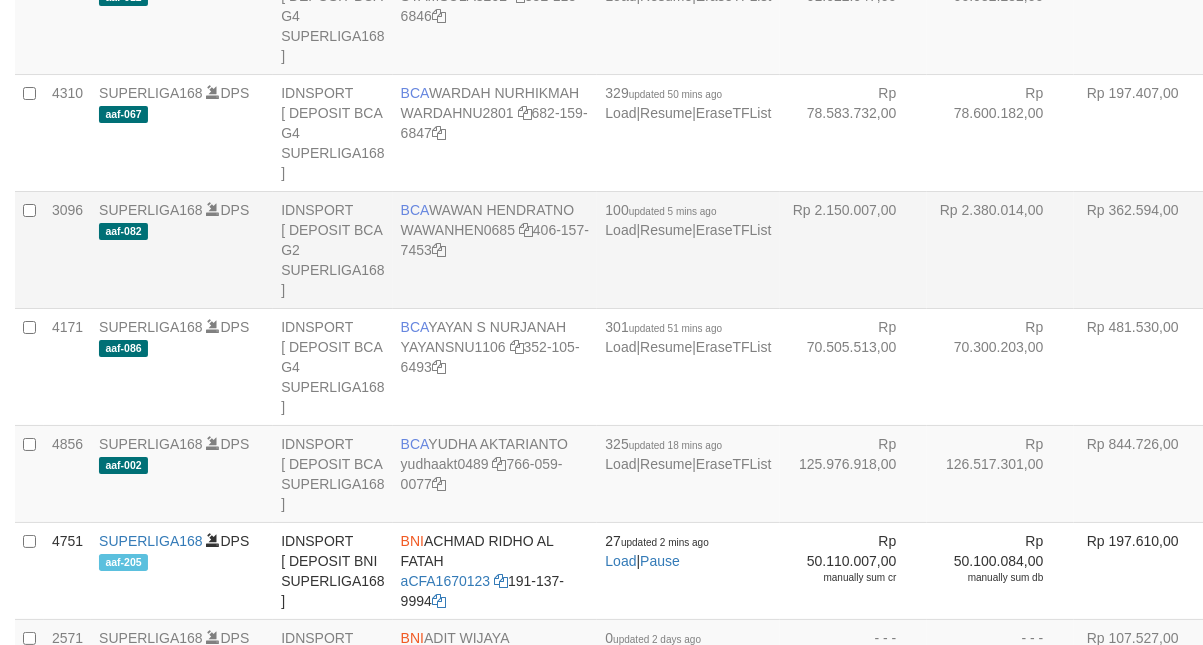 click on "Rp 362.594,00" at bounding box center (1141, 249) 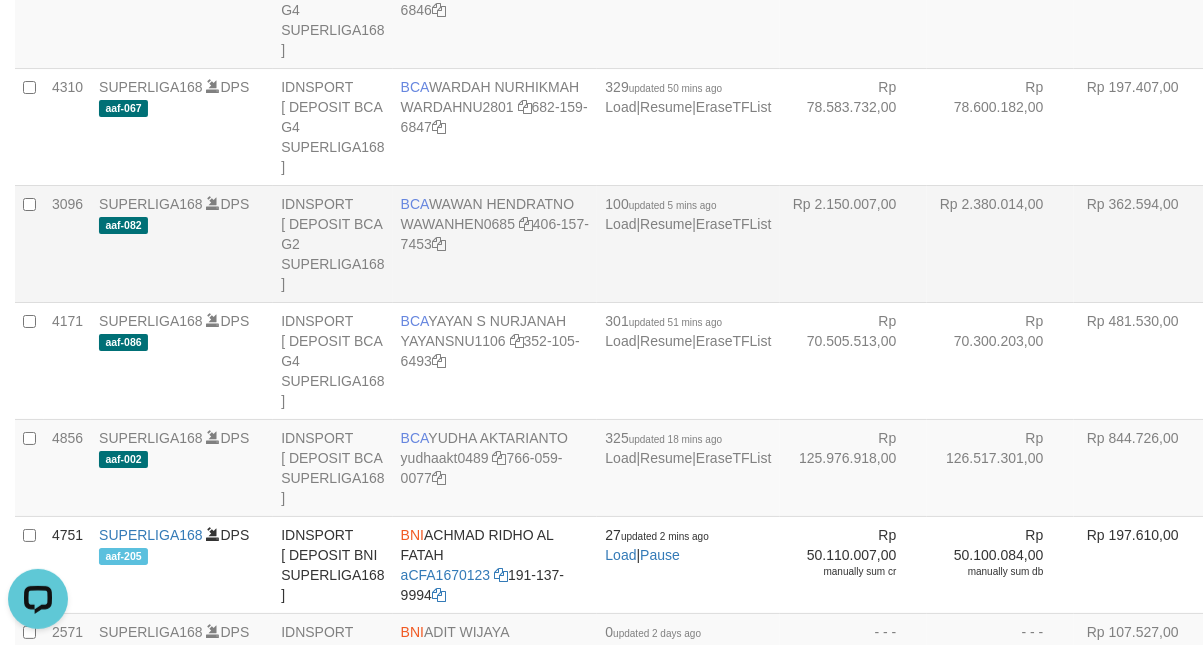 scroll, scrollTop: 0, scrollLeft: 0, axis: both 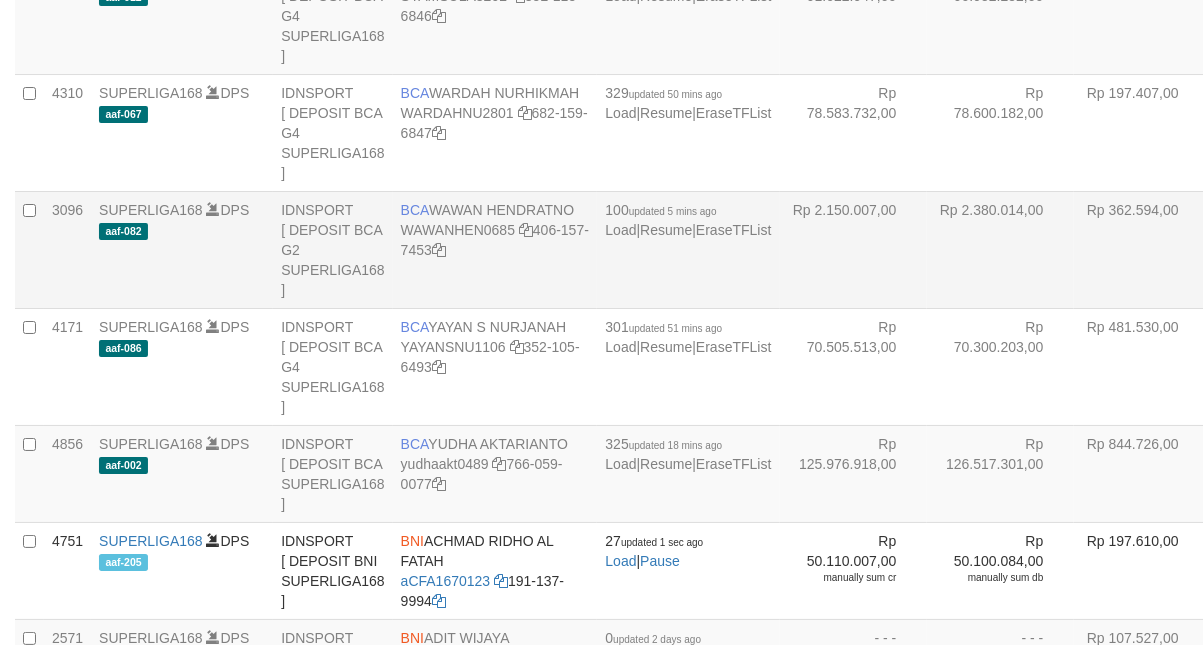 click on "Rp 362.594,00" at bounding box center [1141, 249] 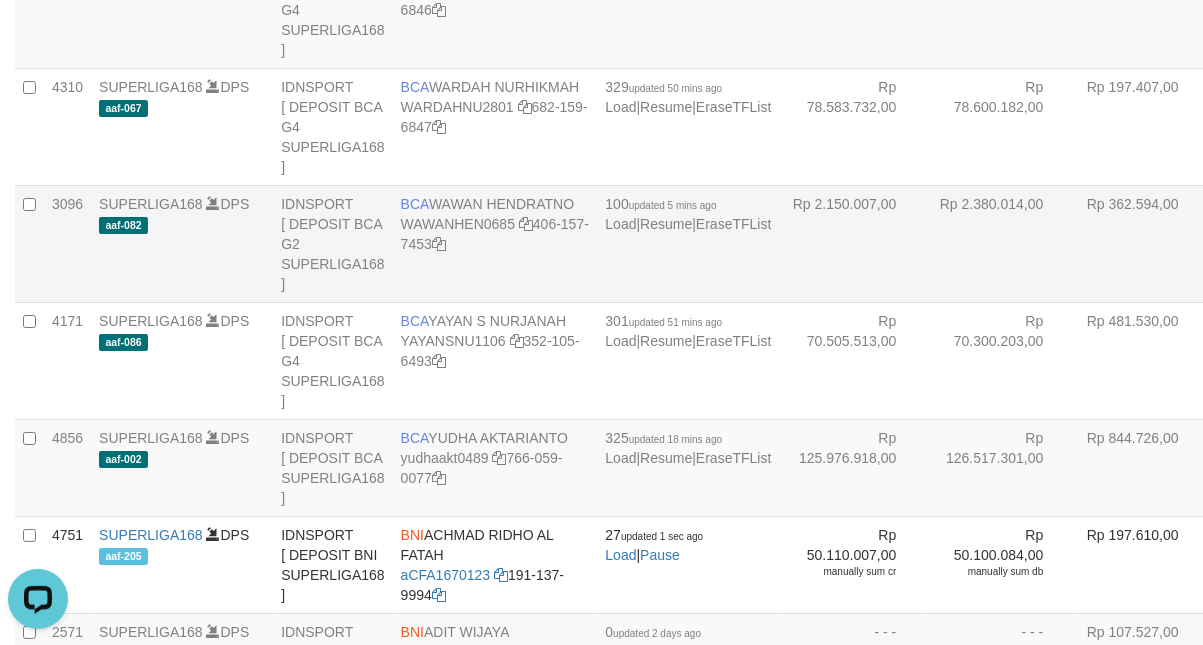 scroll, scrollTop: 0, scrollLeft: 0, axis: both 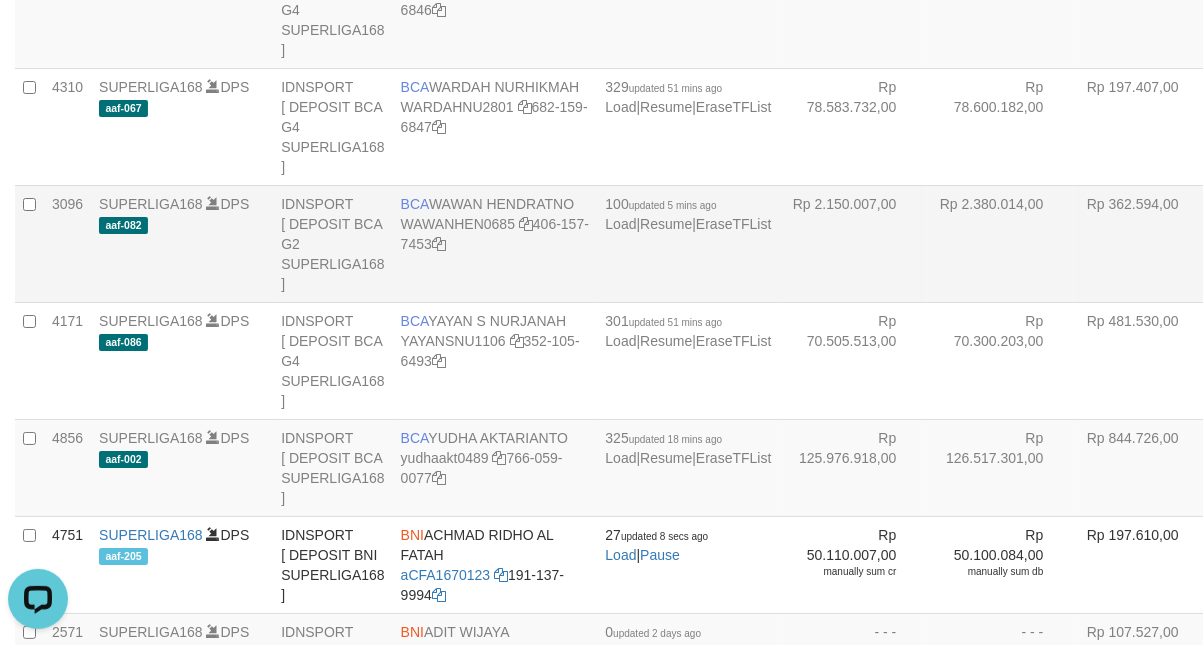 click on "Rp 362.594,00" at bounding box center [1141, 243] 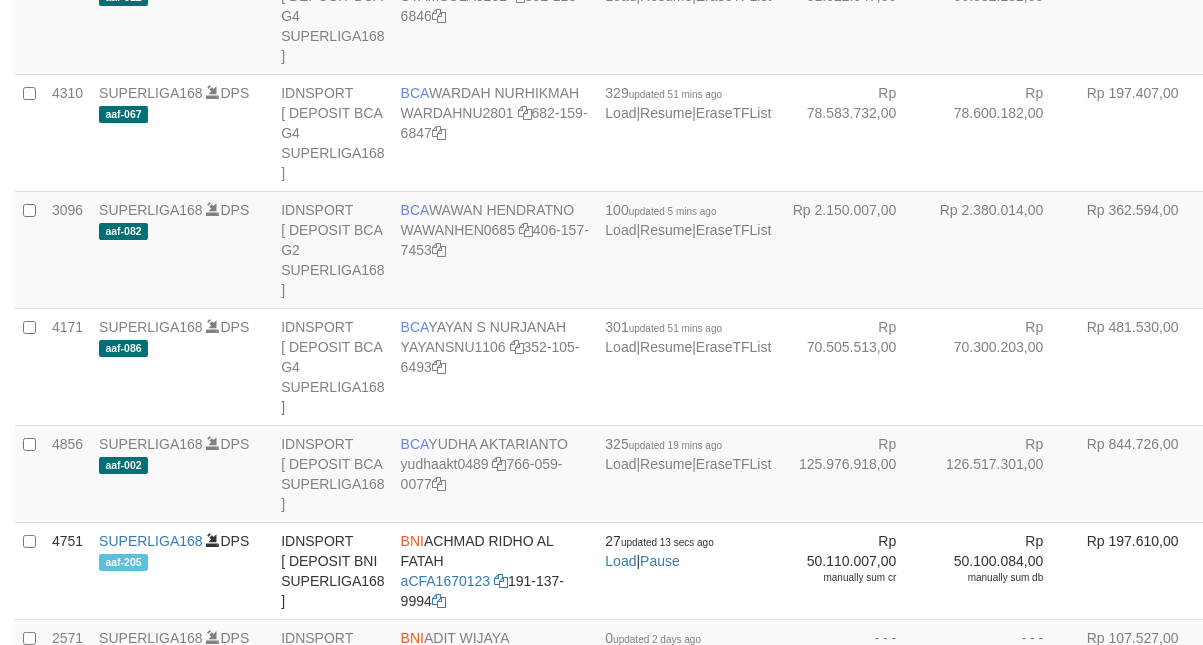 click on "Rp 362.594,00" at bounding box center [1141, 249] 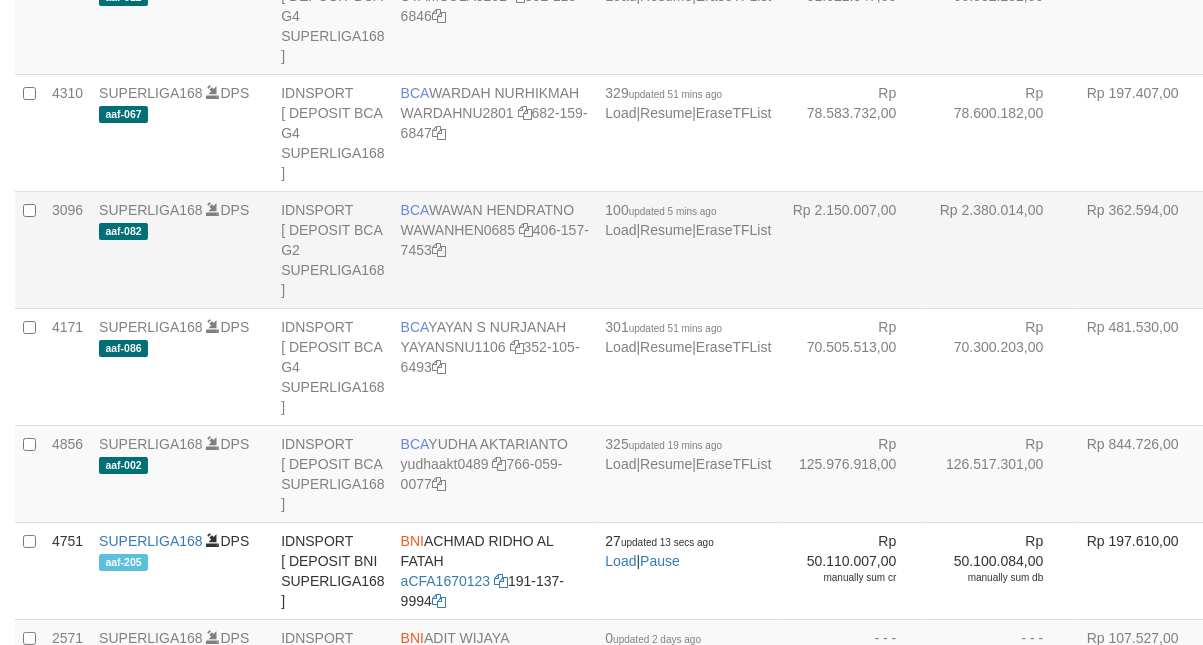scroll, scrollTop: 3390, scrollLeft: 0, axis: vertical 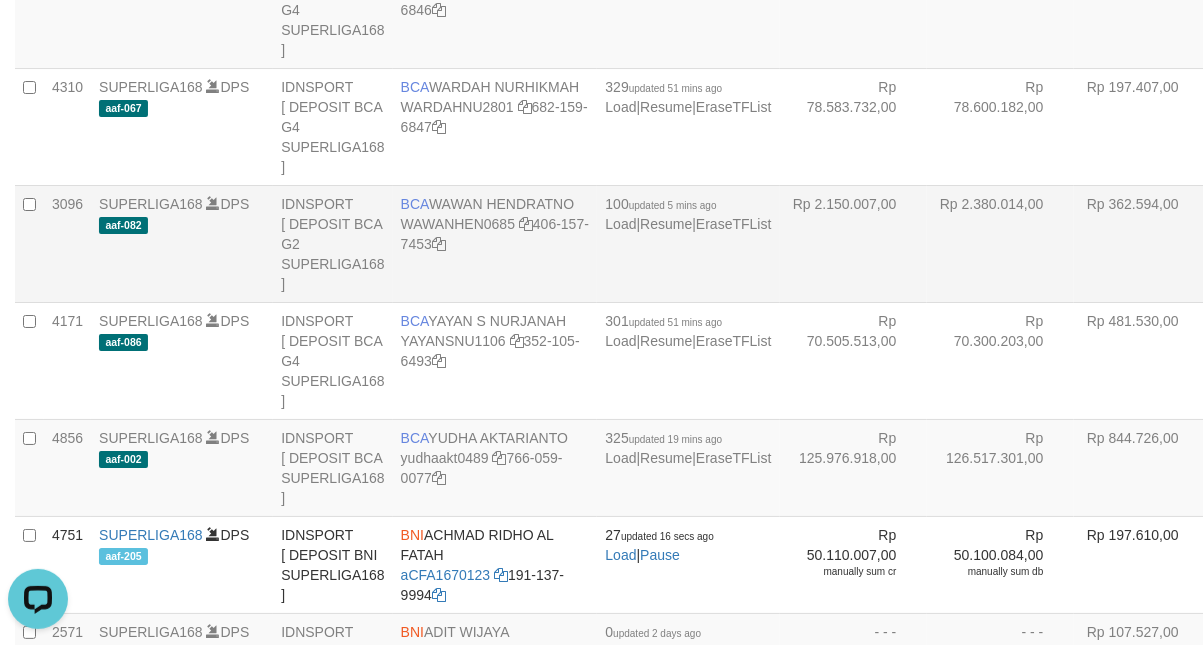 click on "Rp 362.594,00" at bounding box center (1141, 243) 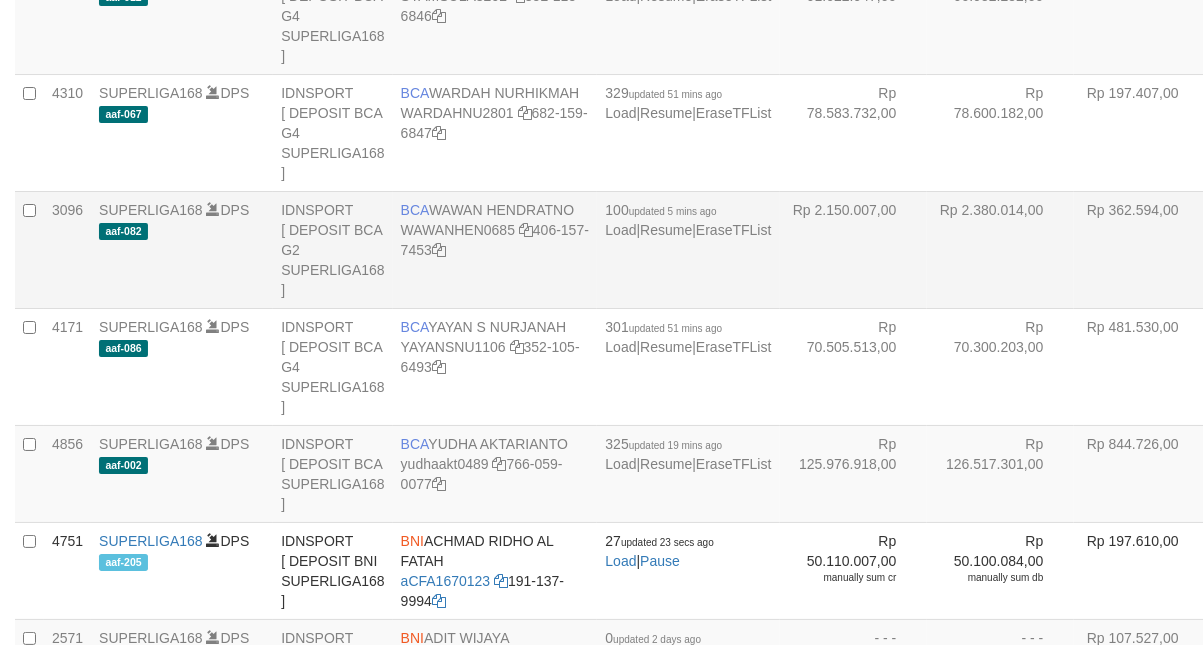 scroll, scrollTop: 3390, scrollLeft: 0, axis: vertical 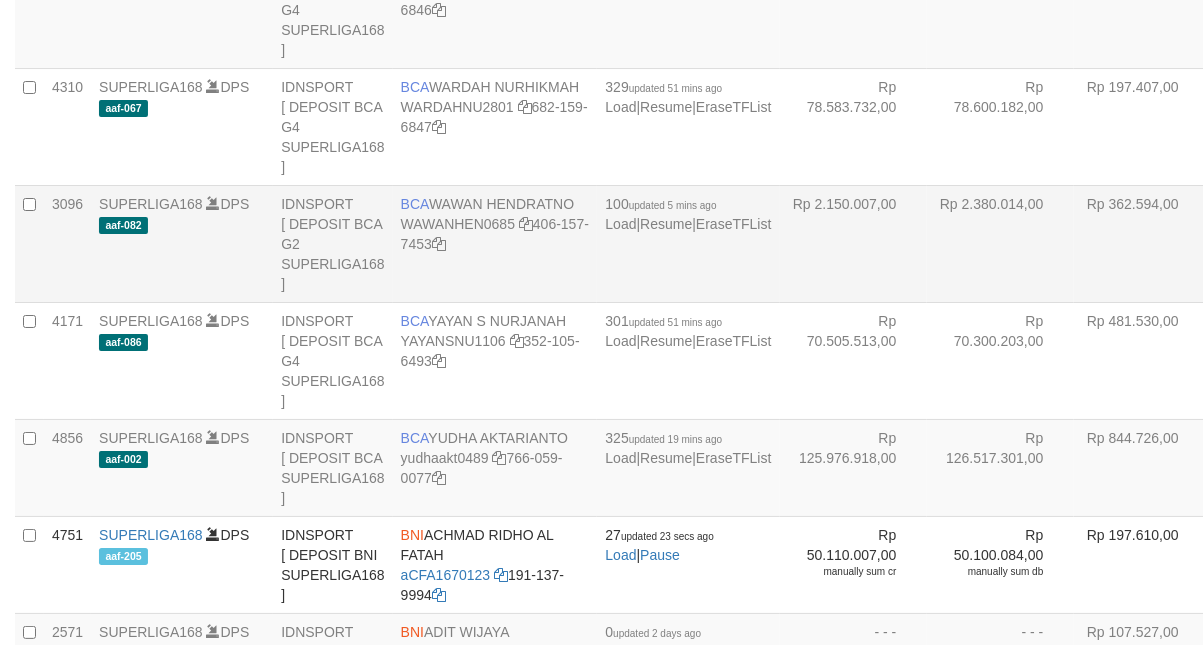 click on "Rp 362.594,00" at bounding box center (1141, 243) 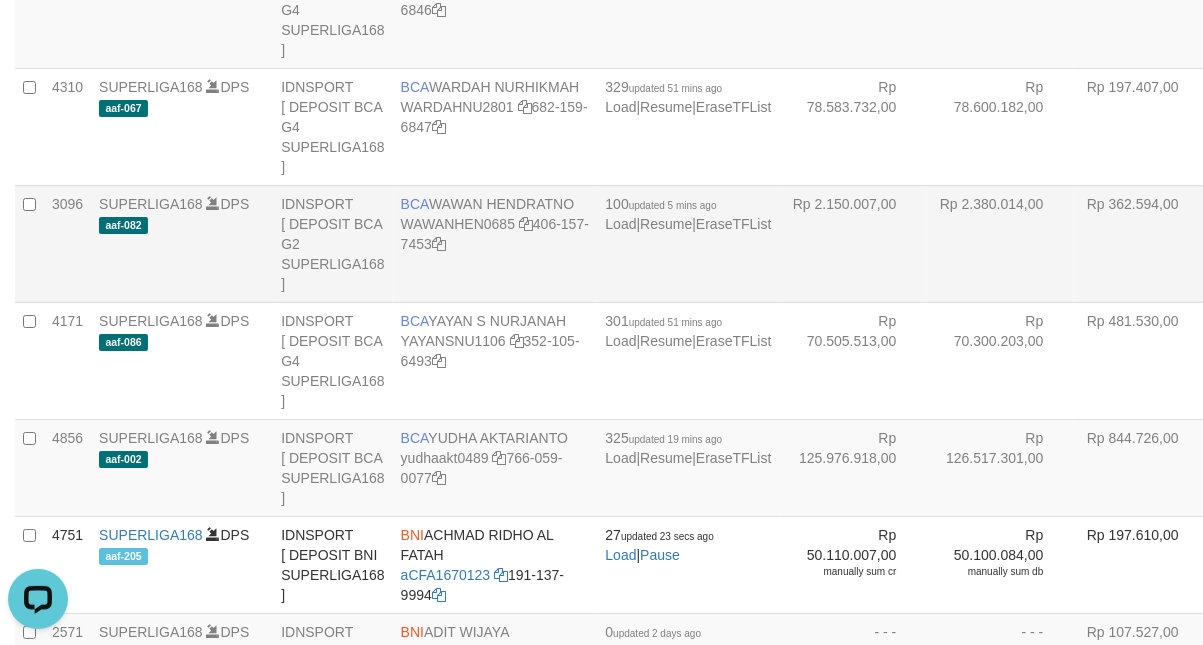 scroll, scrollTop: 0, scrollLeft: 0, axis: both 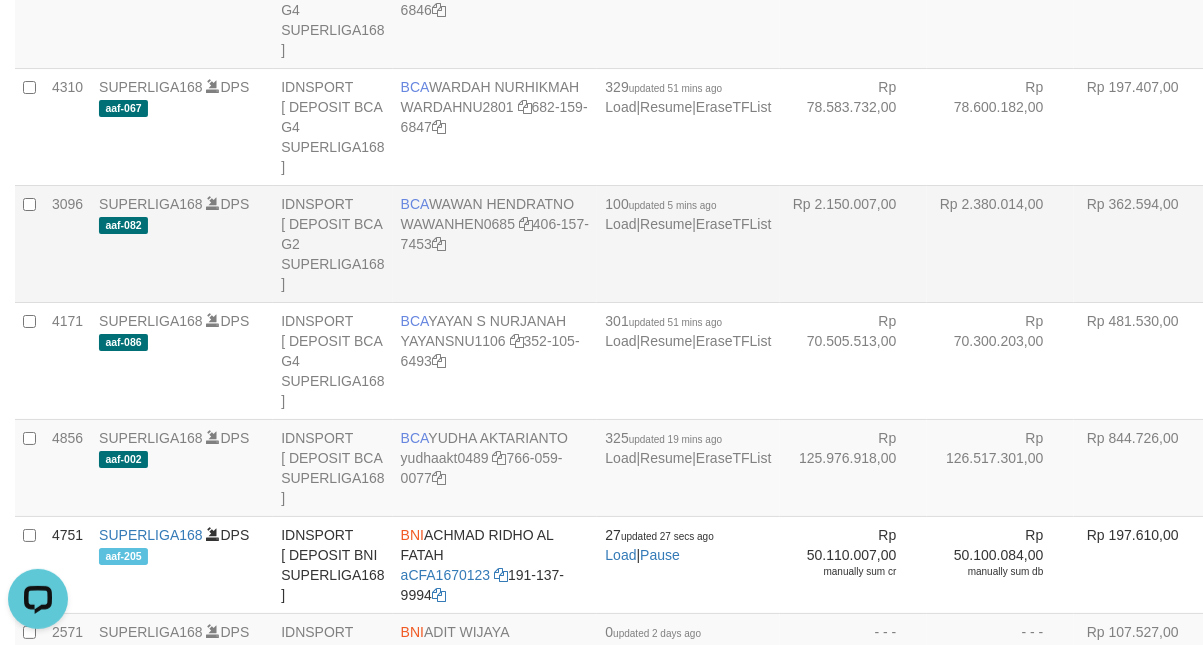 click on "Rp 362.594,00" at bounding box center (1141, 243) 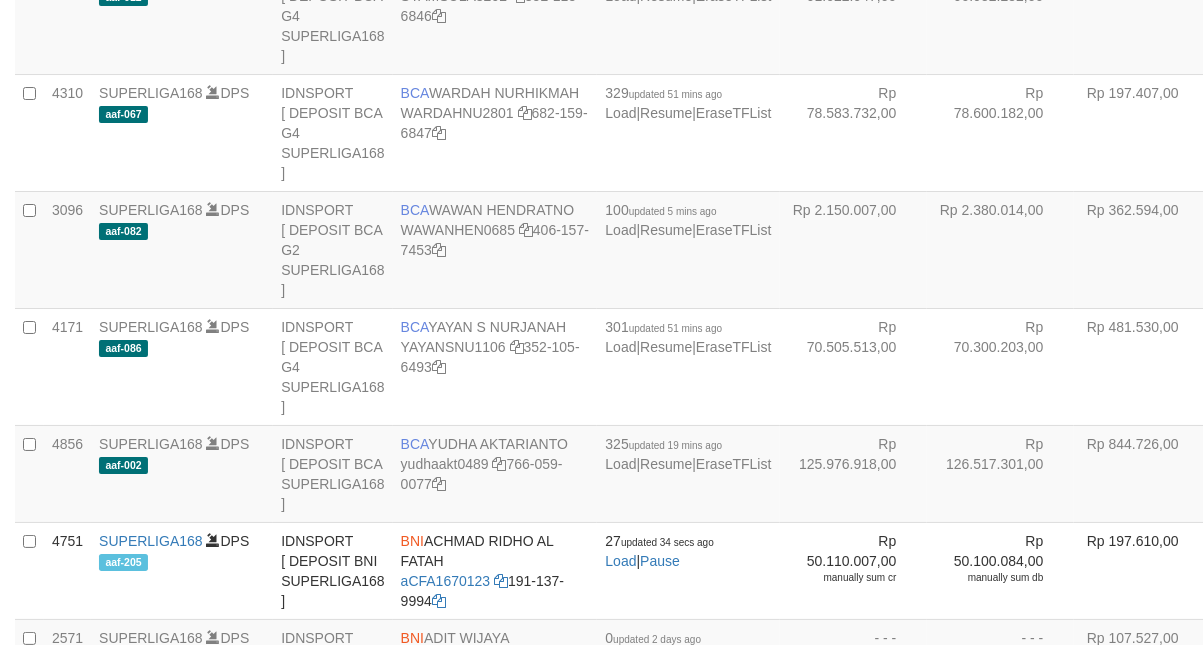scroll, scrollTop: 3390, scrollLeft: 0, axis: vertical 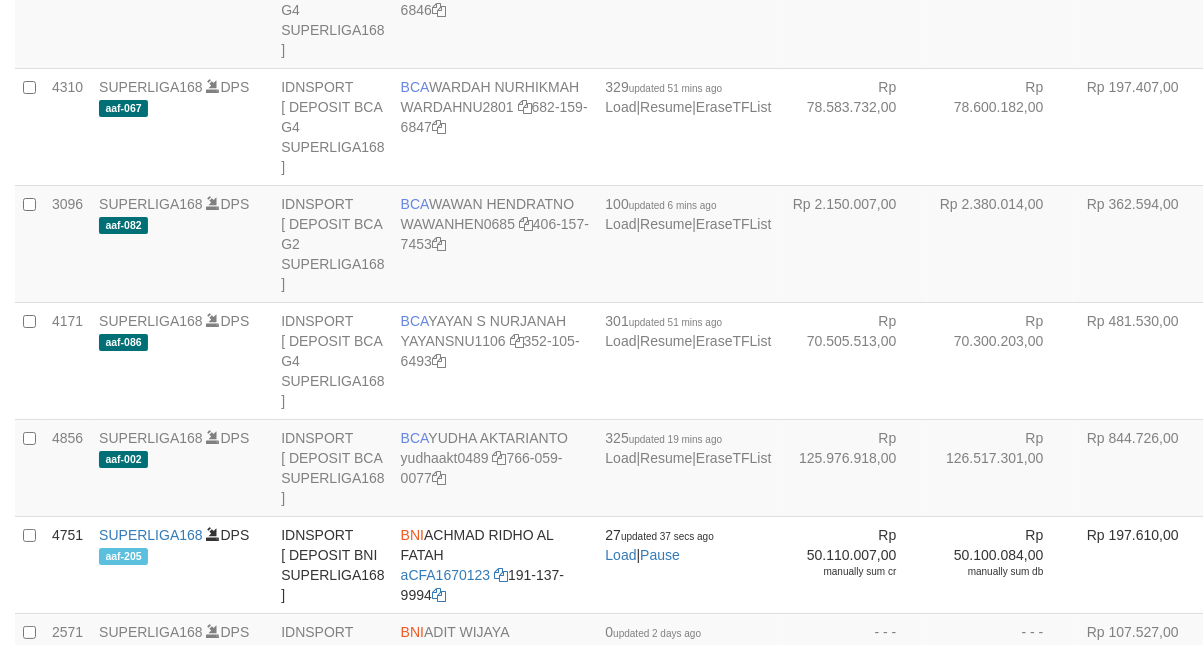 click on "Rp 362.594,00" at bounding box center (1141, 243) 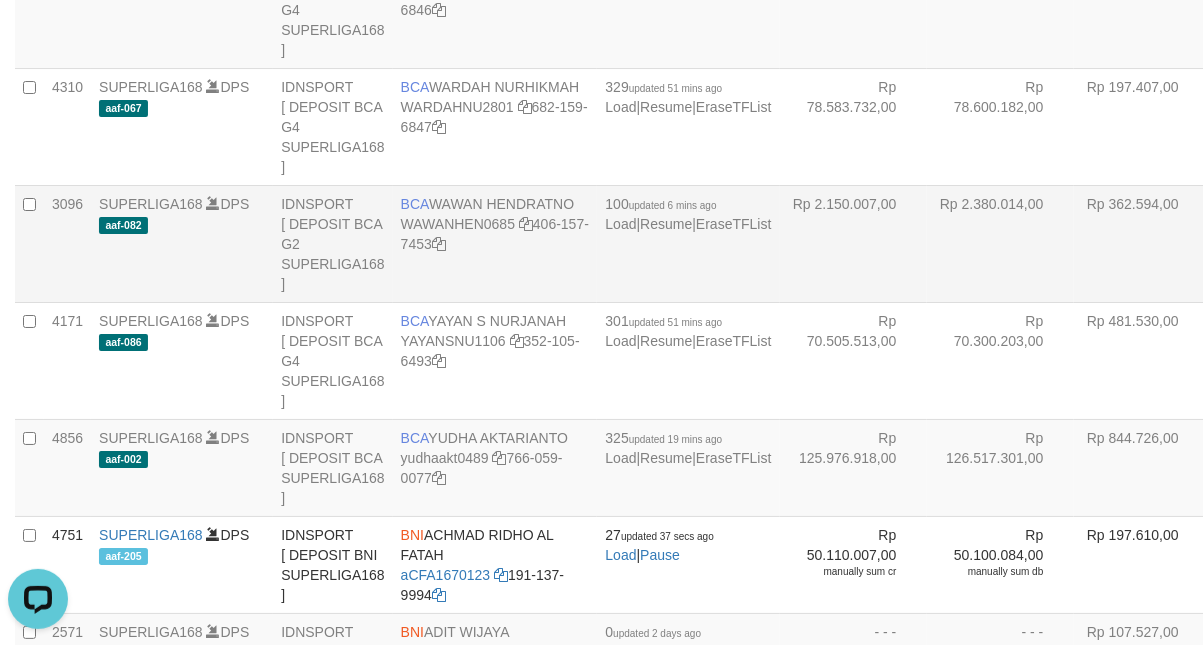 scroll, scrollTop: 0, scrollLeft: 0, axis: both 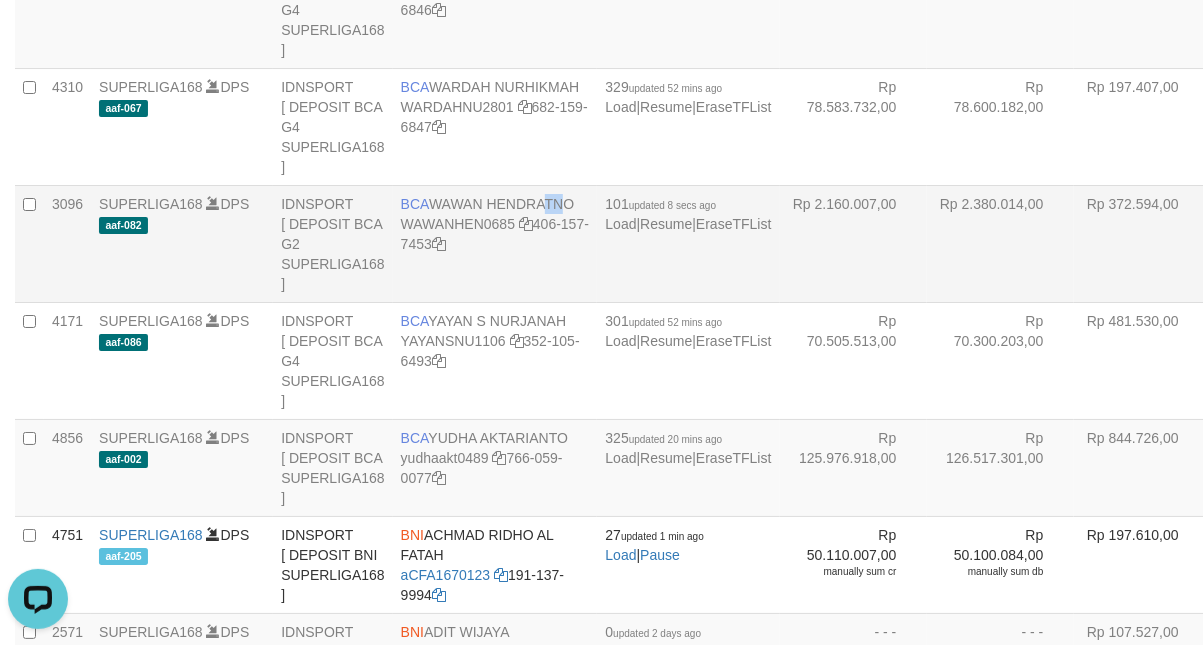 click on "BCA
WAWAN HENDRATNO
WAWANHEN0685
406-157-7453" at bounding box center [495, 243] 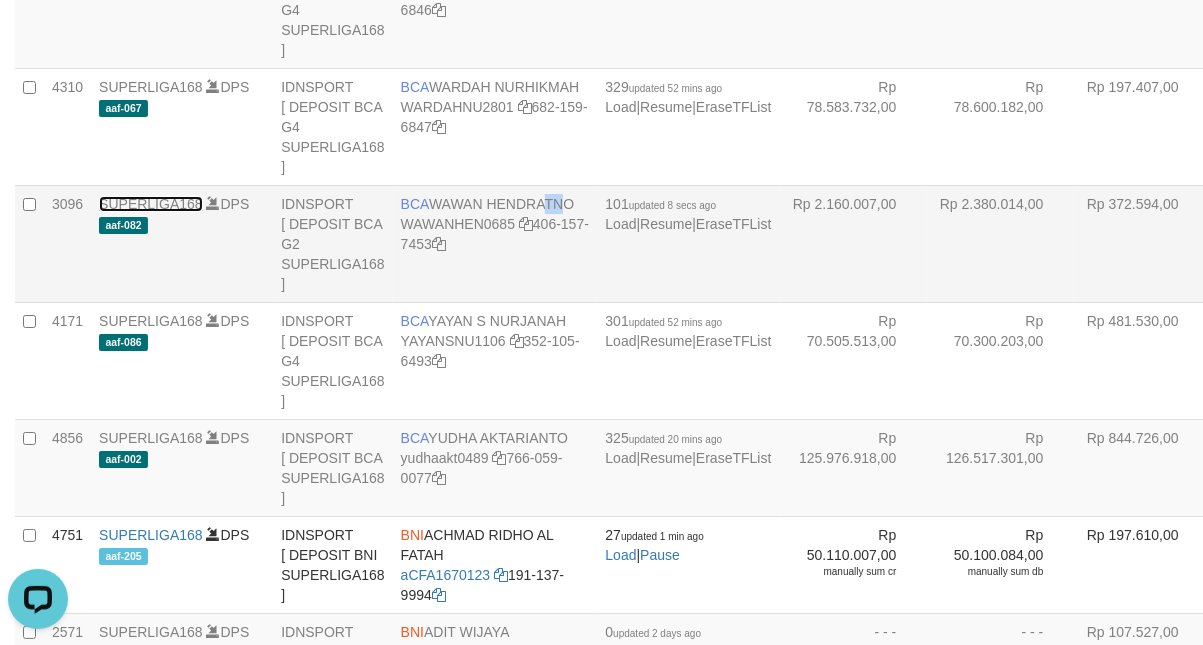 click on "SUPERLIGA168" at bounding box center (151, 204) 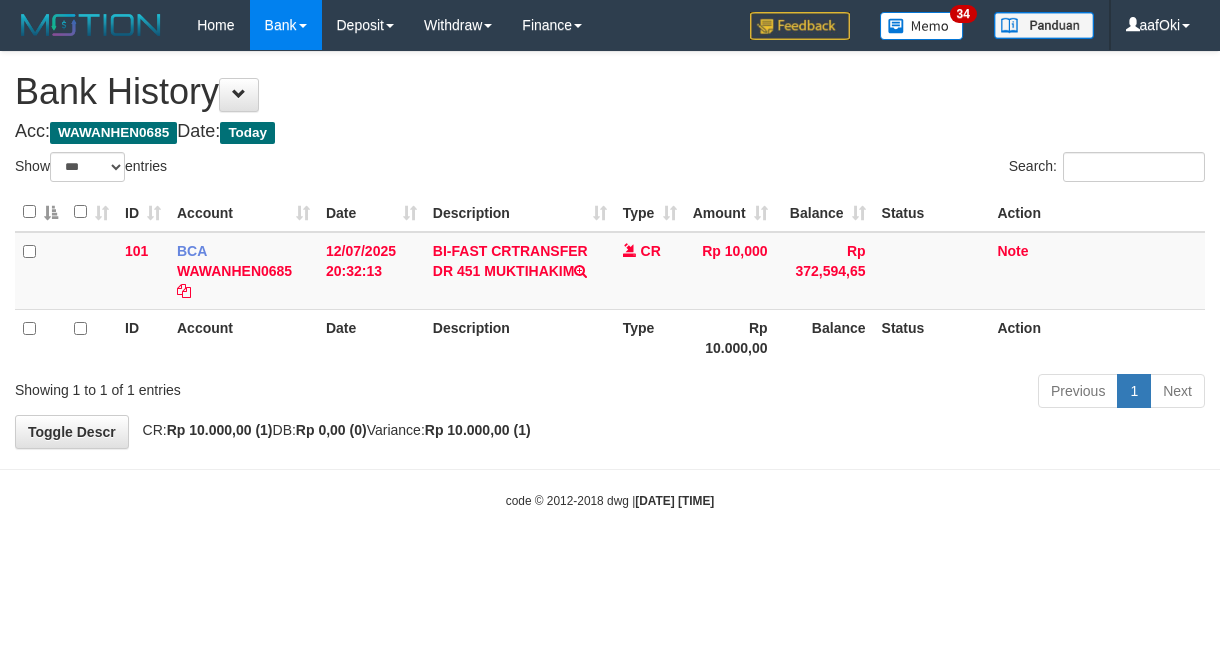 select on "***" 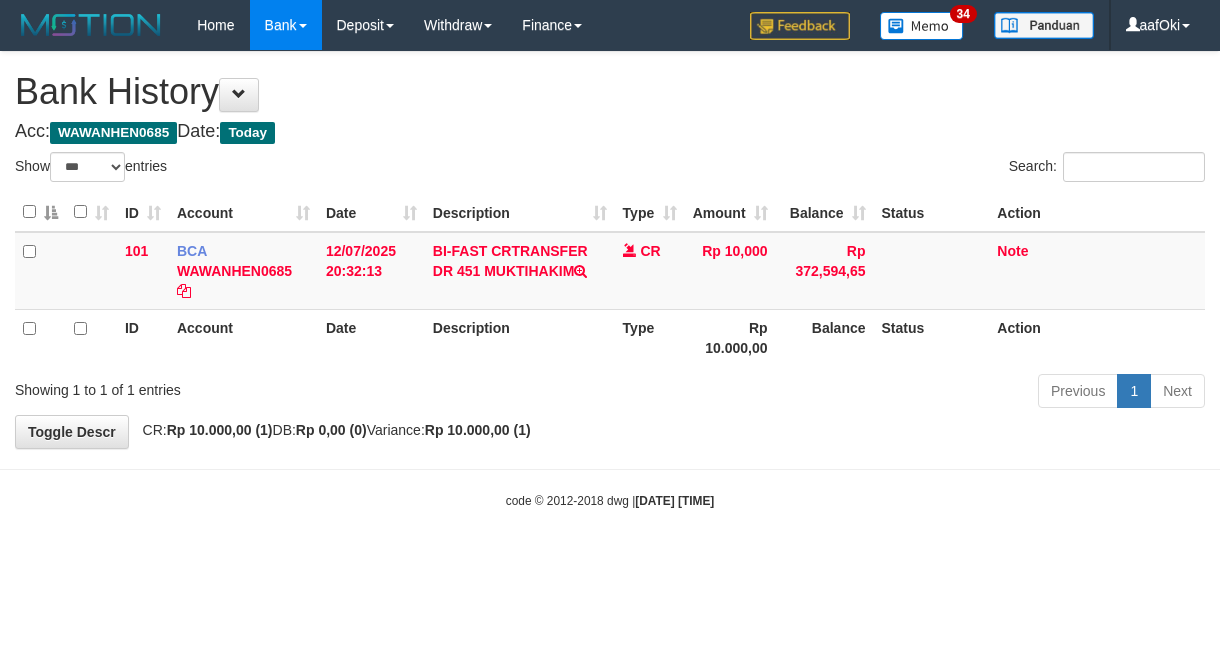 scroll, scrollTop: 0, scrollLeft: 0, axis: both 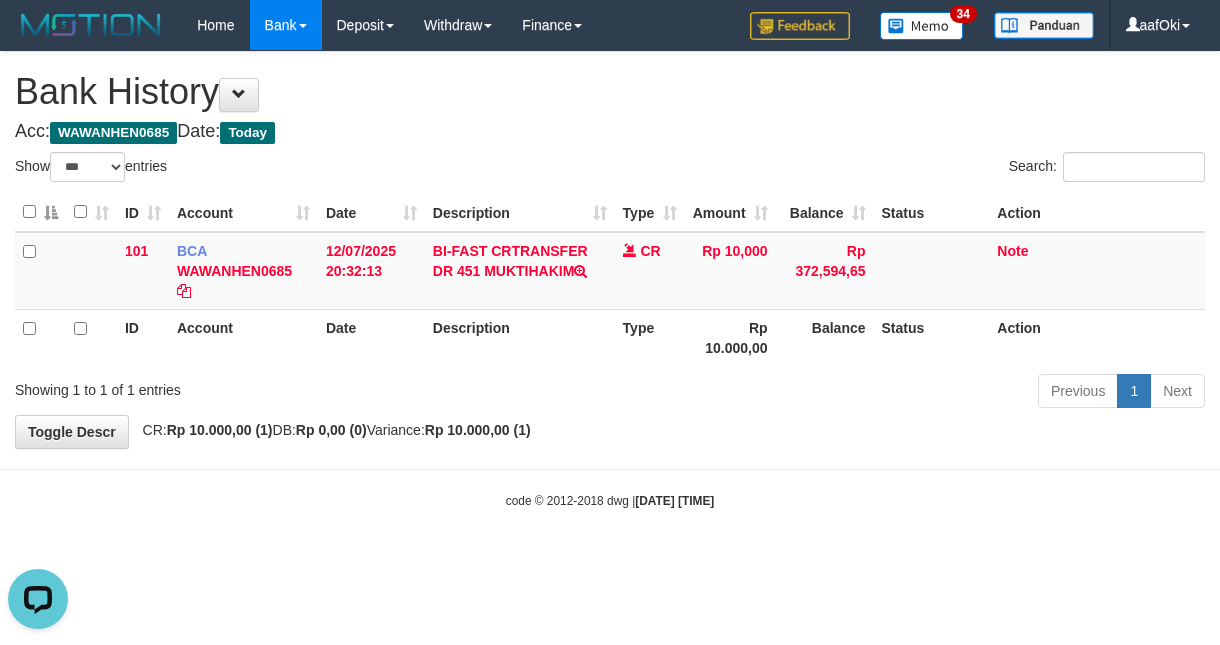 click on "Toggle navigation
Home
Bank
Account List
Search
Deposit
DPS List
History
Withdraw
WD List
Report Link
History
Finance
Financial Data
aafOki" at bounding box center (610, 280) 